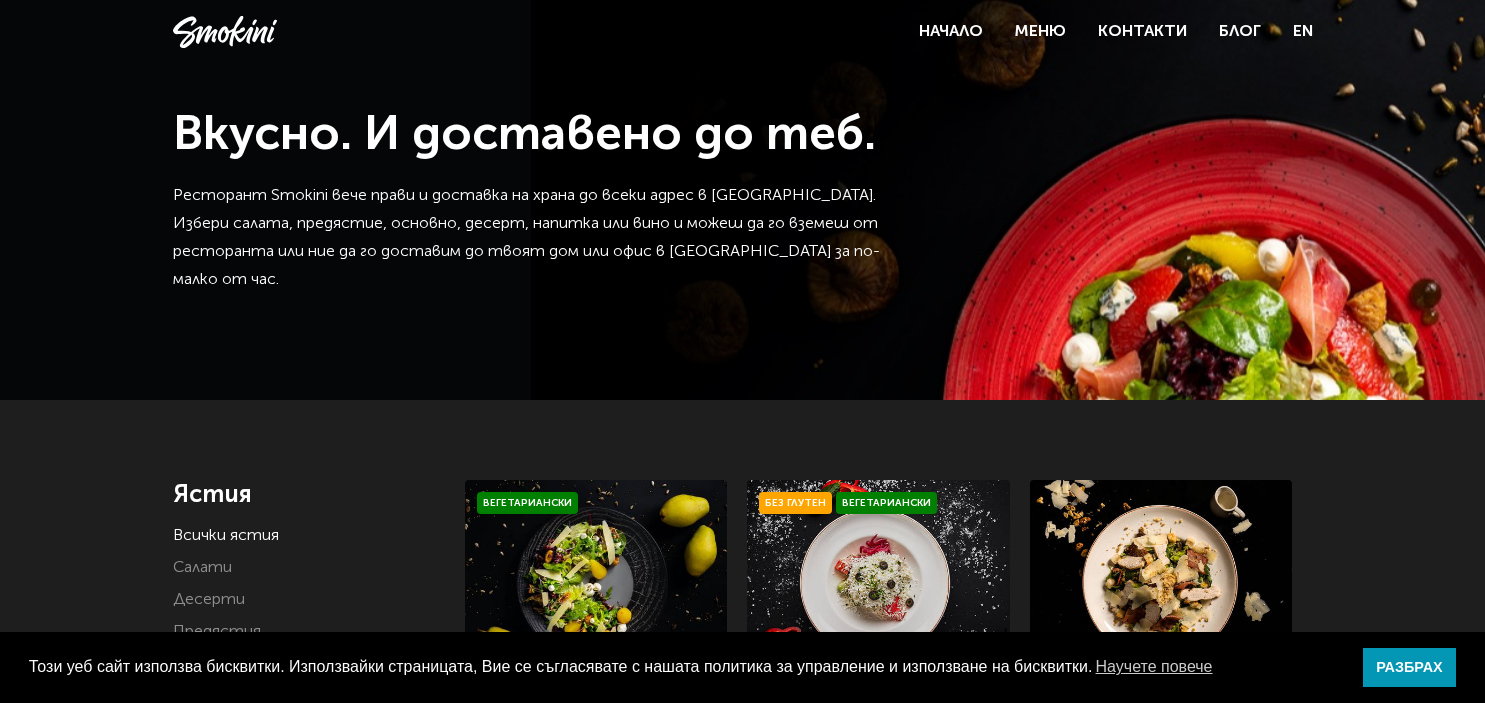 scroll, scrollTop: 0, scrollLeft: 0, axis: both 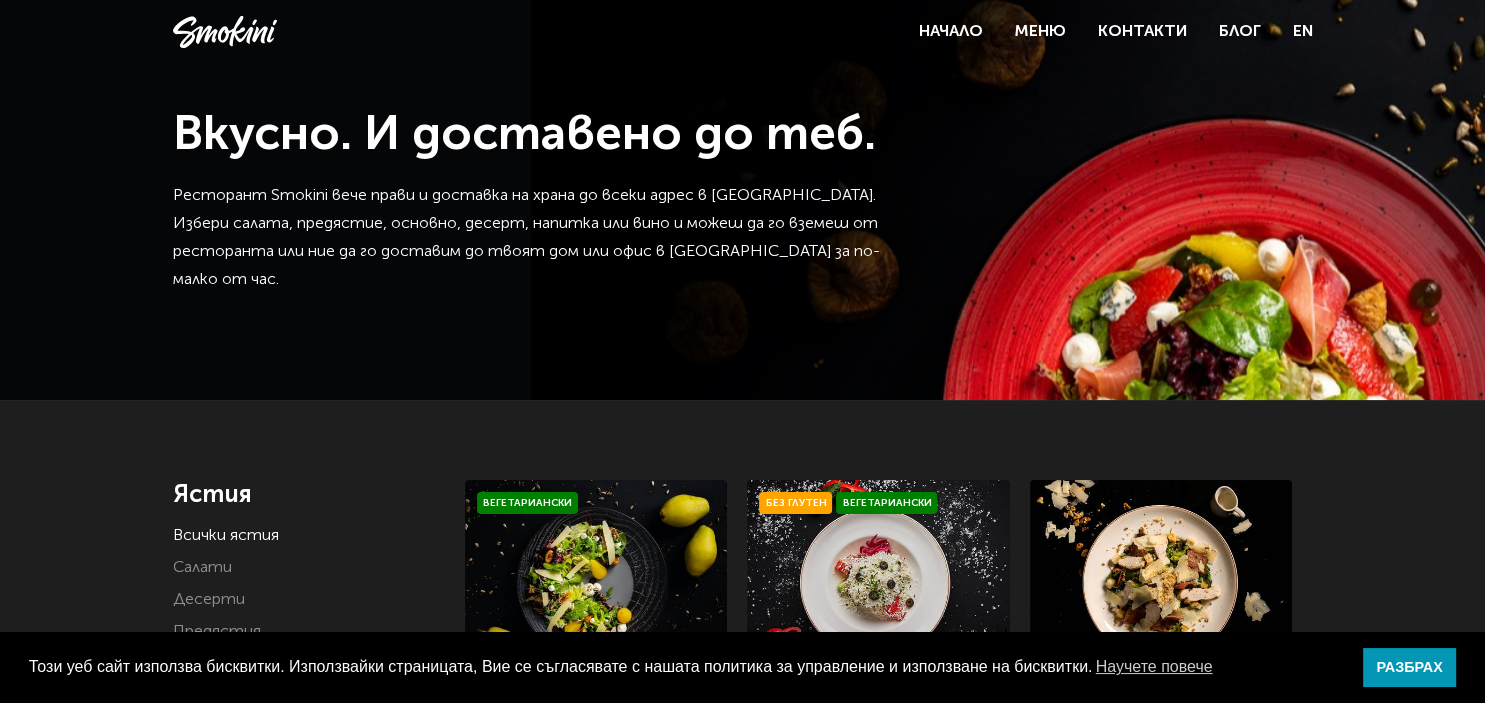 click at bounding box center (878, 579) 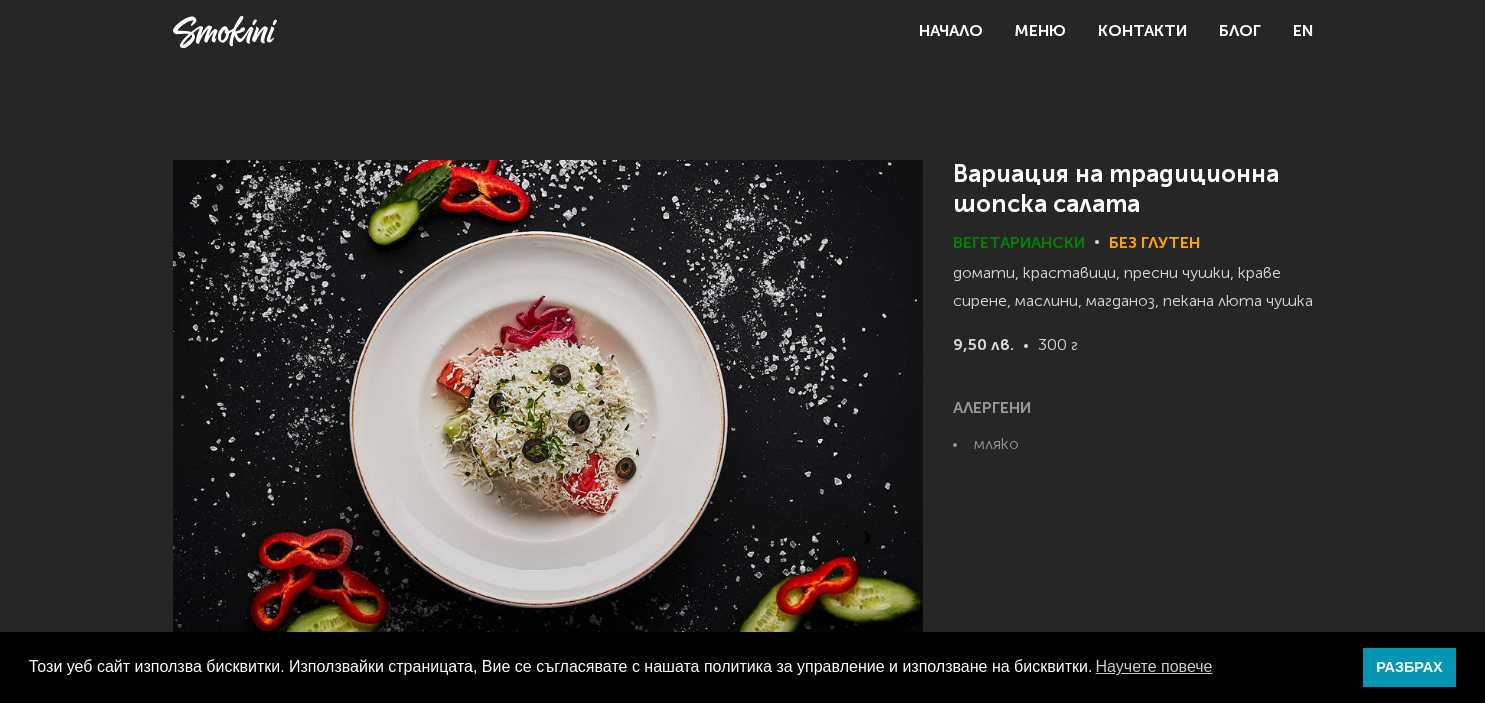 scroll, scrollTop: 0, scrollLeft: 0, axis: both 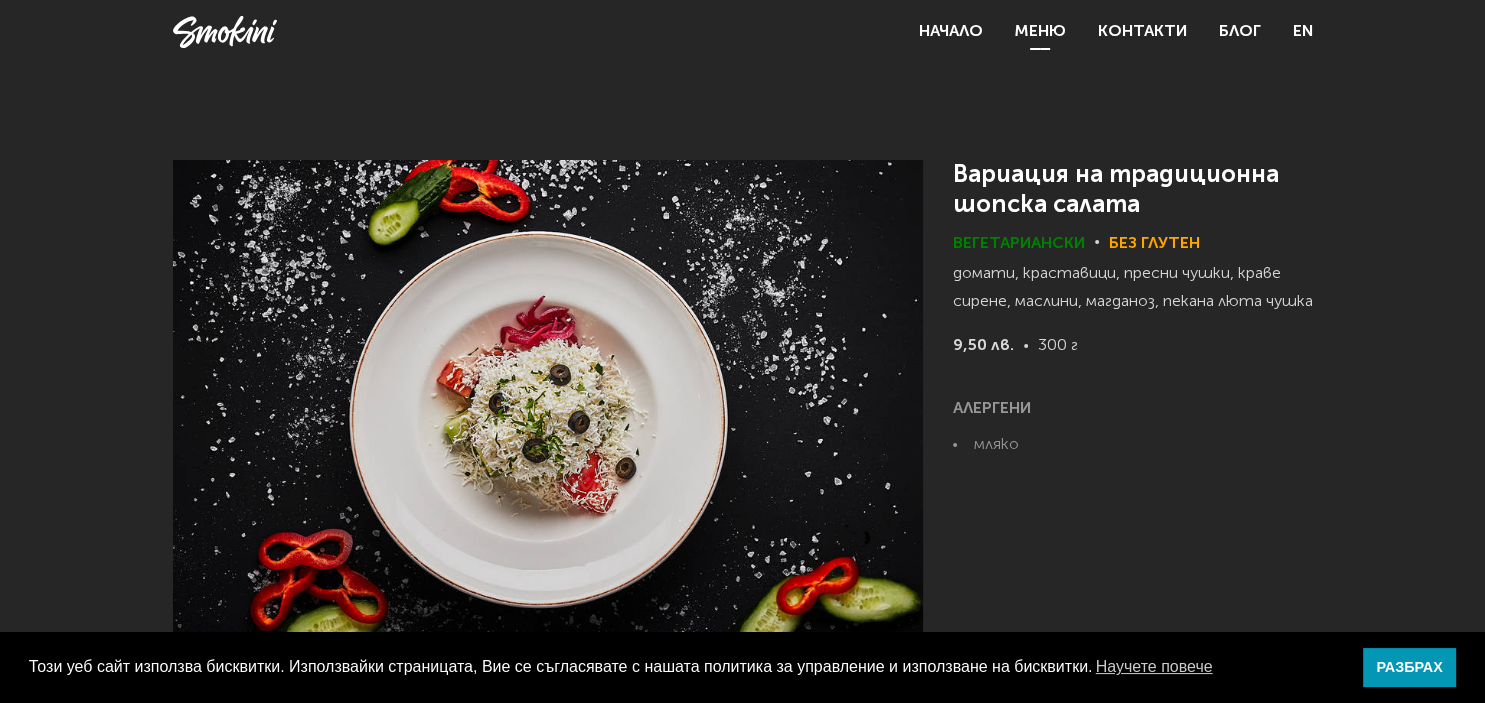 click on "Меню" at bounding box center (1040, 32) 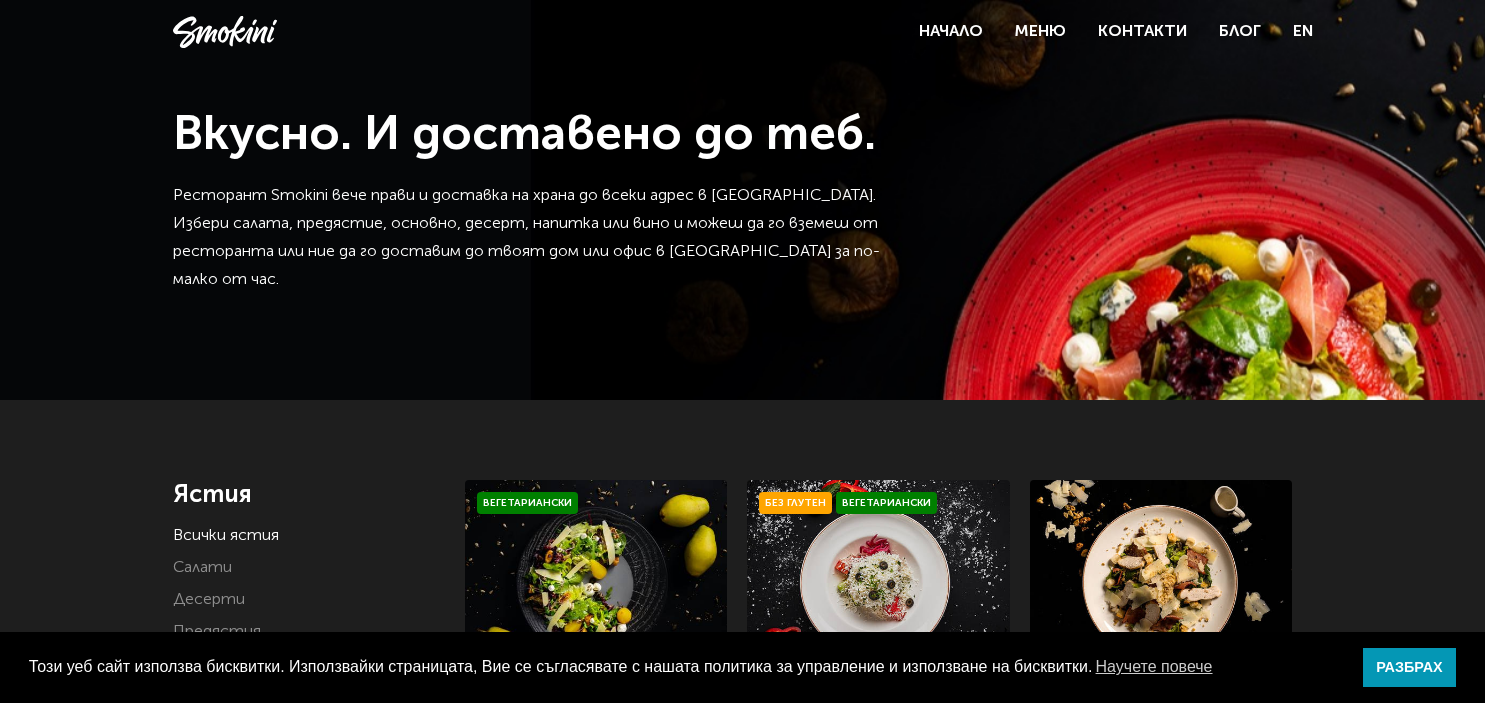 scroll, scrollTop: 0, scrollLeft: 0, axis: both 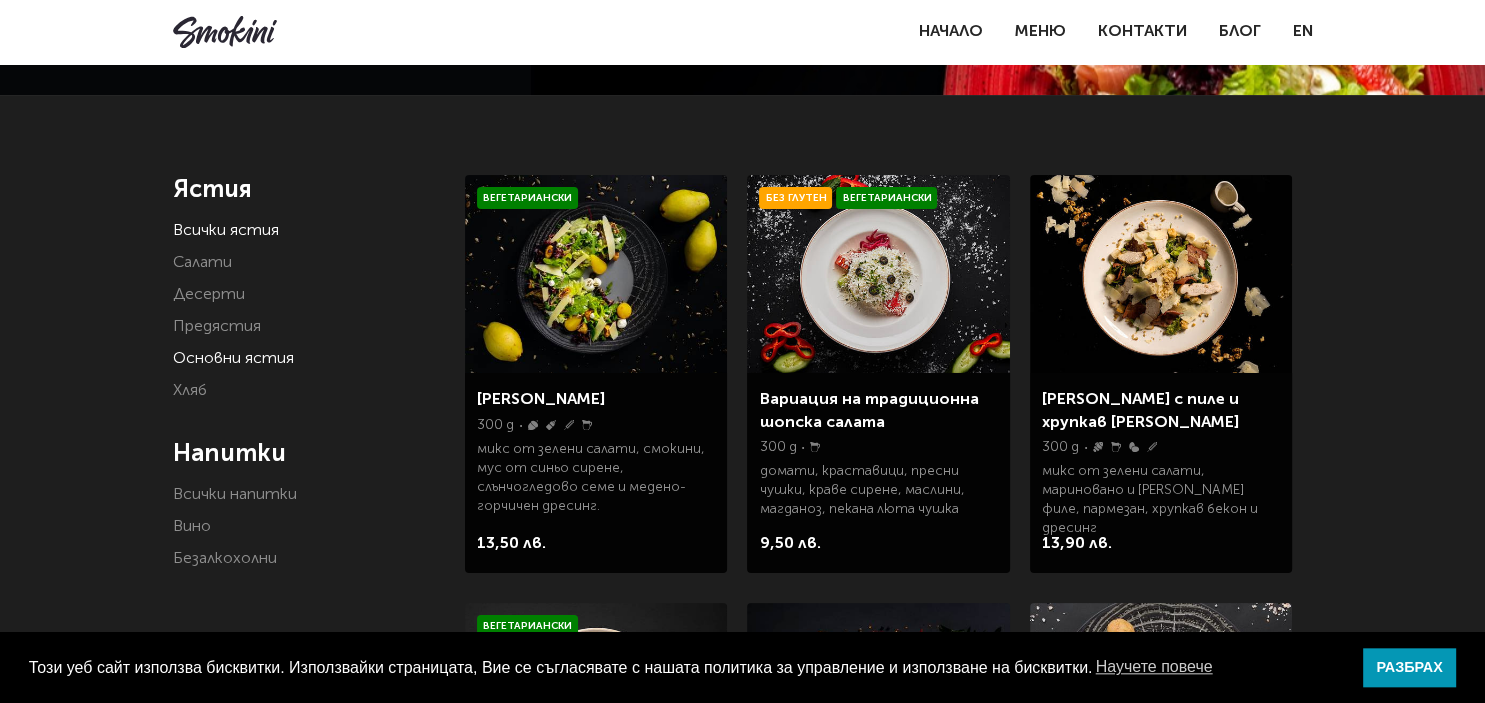 click on "Основни ястия" at bounding box center [233, 359] 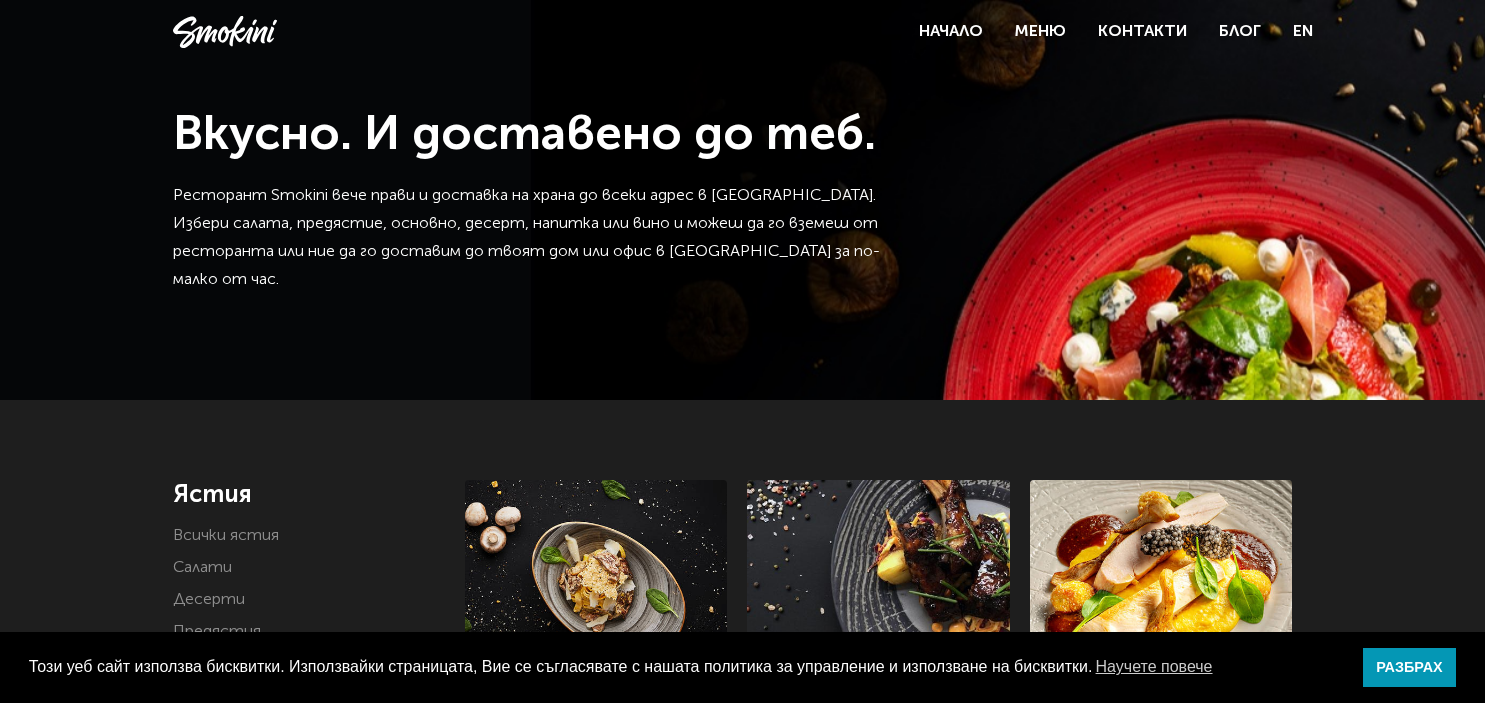 scroll, scrollTop: 0, scrollLeft: 0, axis: both 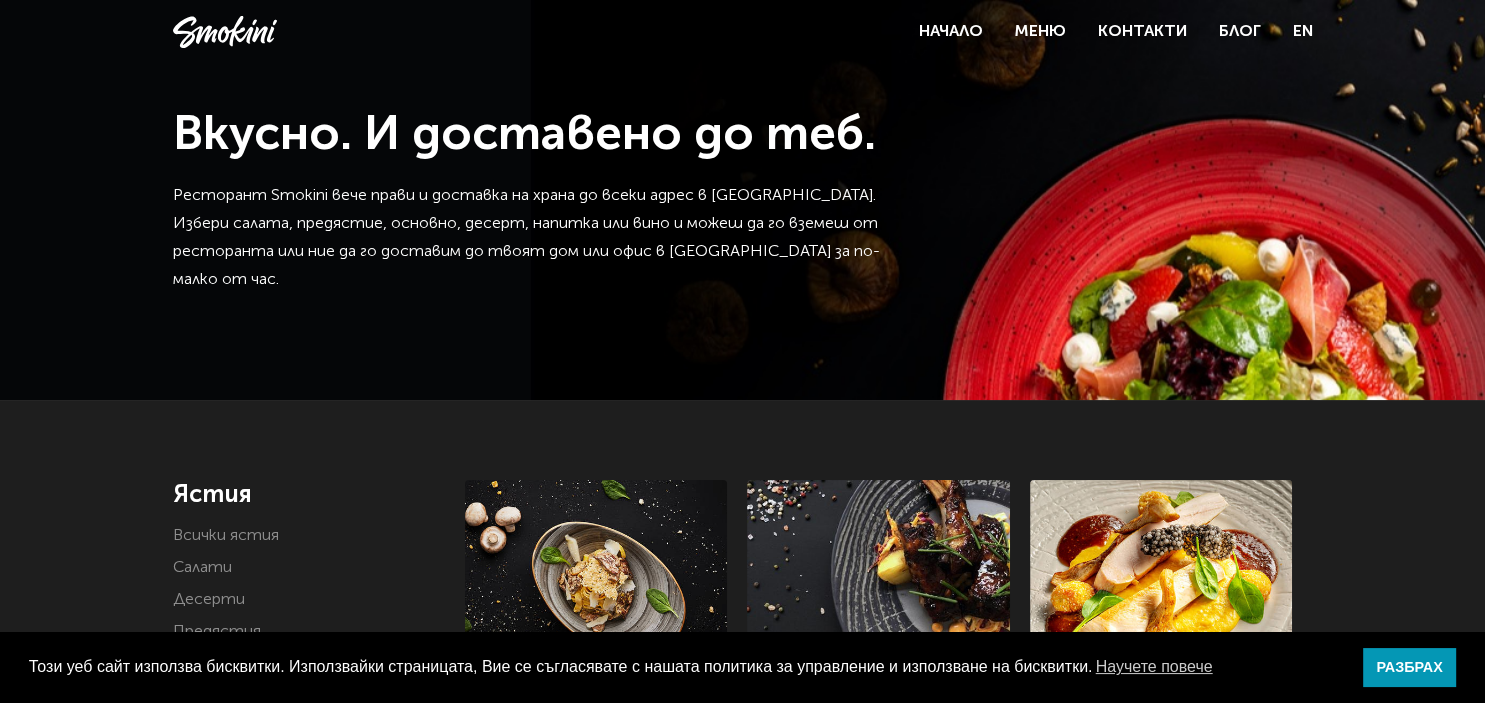 drag, startPoint x: 1471, startPoint y: 123, endPoint x: 1484, endPoint y: 181, distance: 59.439045 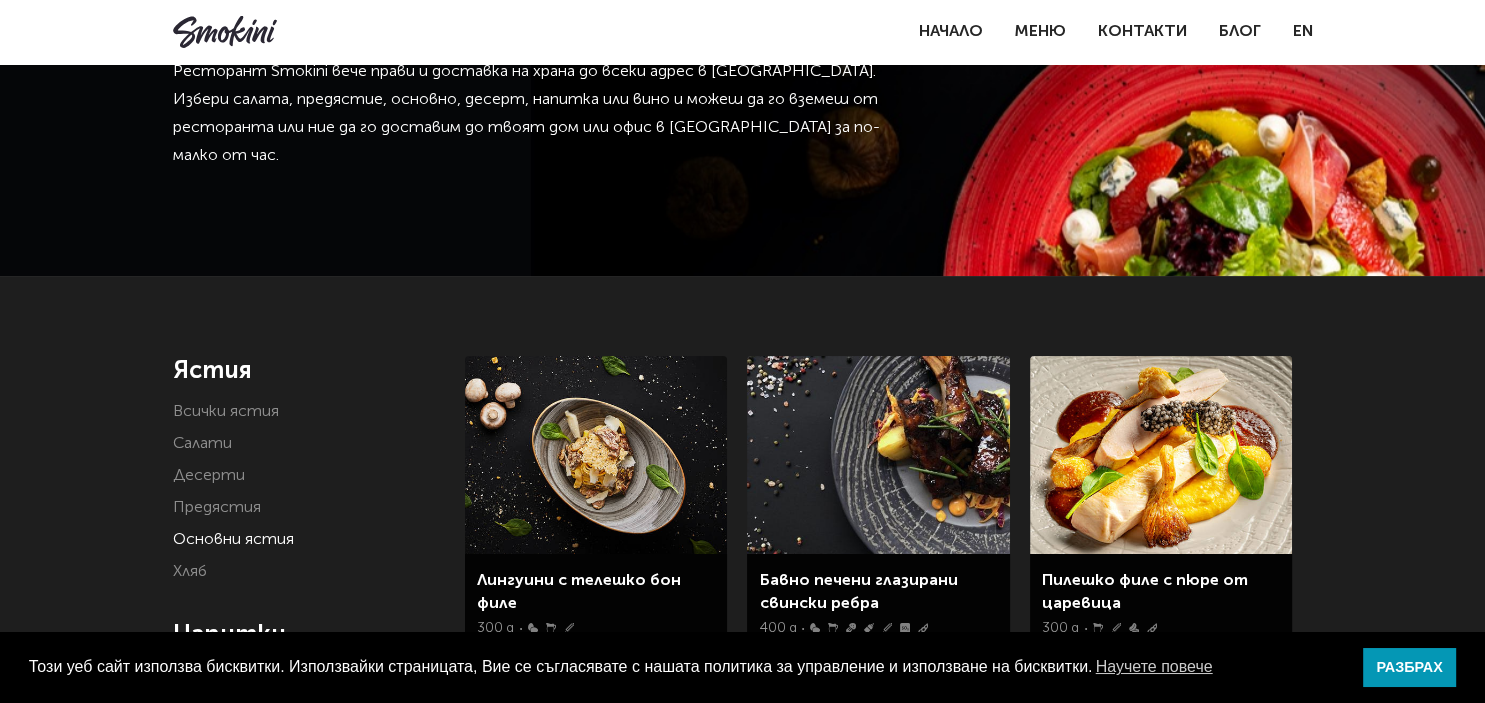 scroll, scrollTop: 122, scrollLeft: 0, axis: vertical 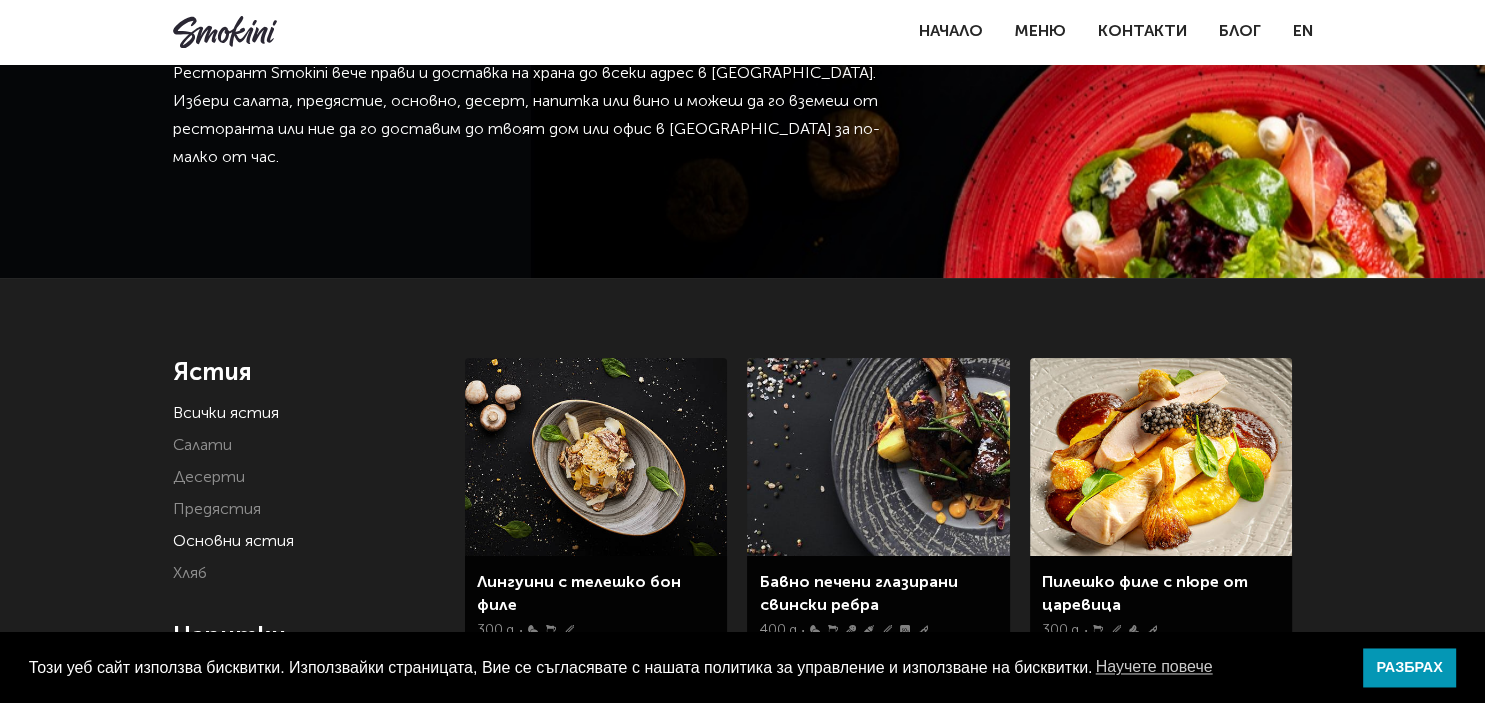 click on "Всички ястия" at bounding box center [226, 414] 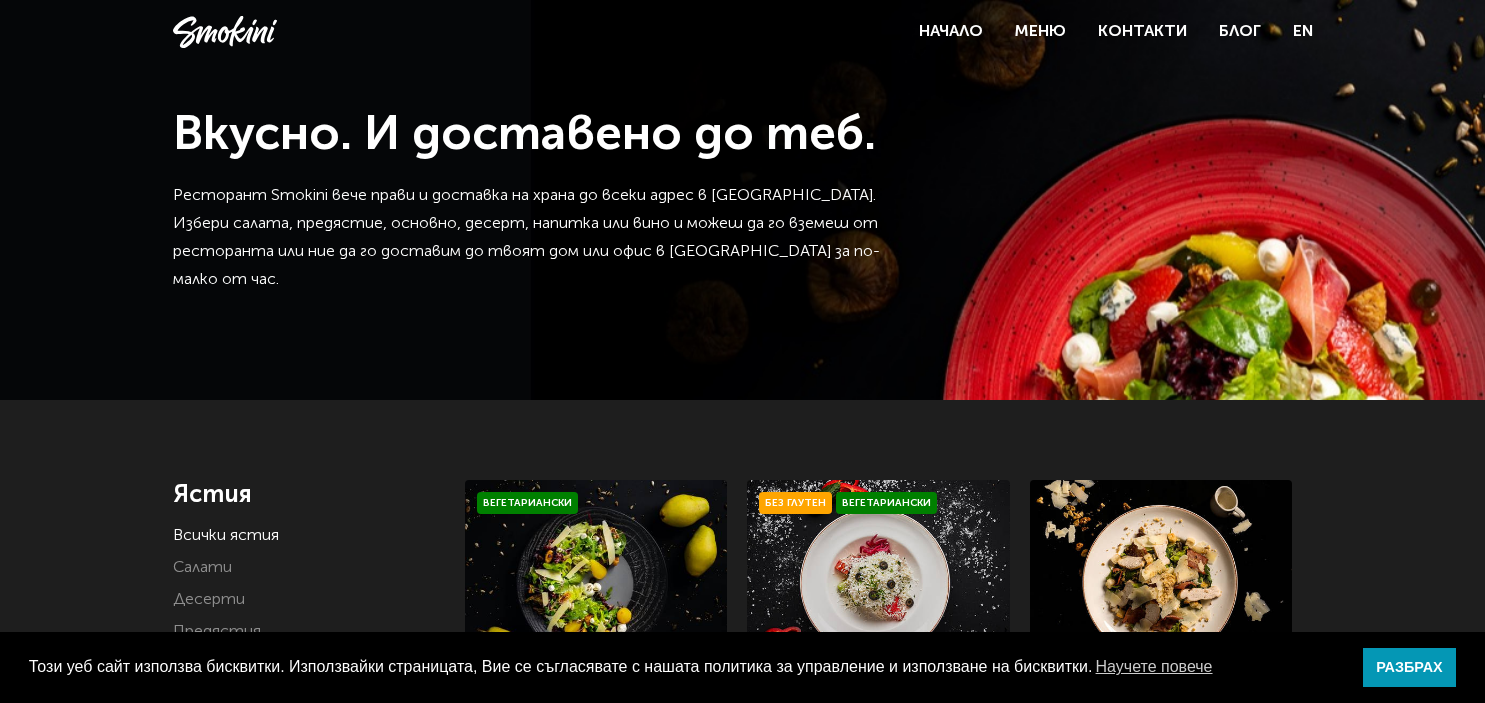 scroll, scrollTop: 0, scrollLeft: 0, axis: both 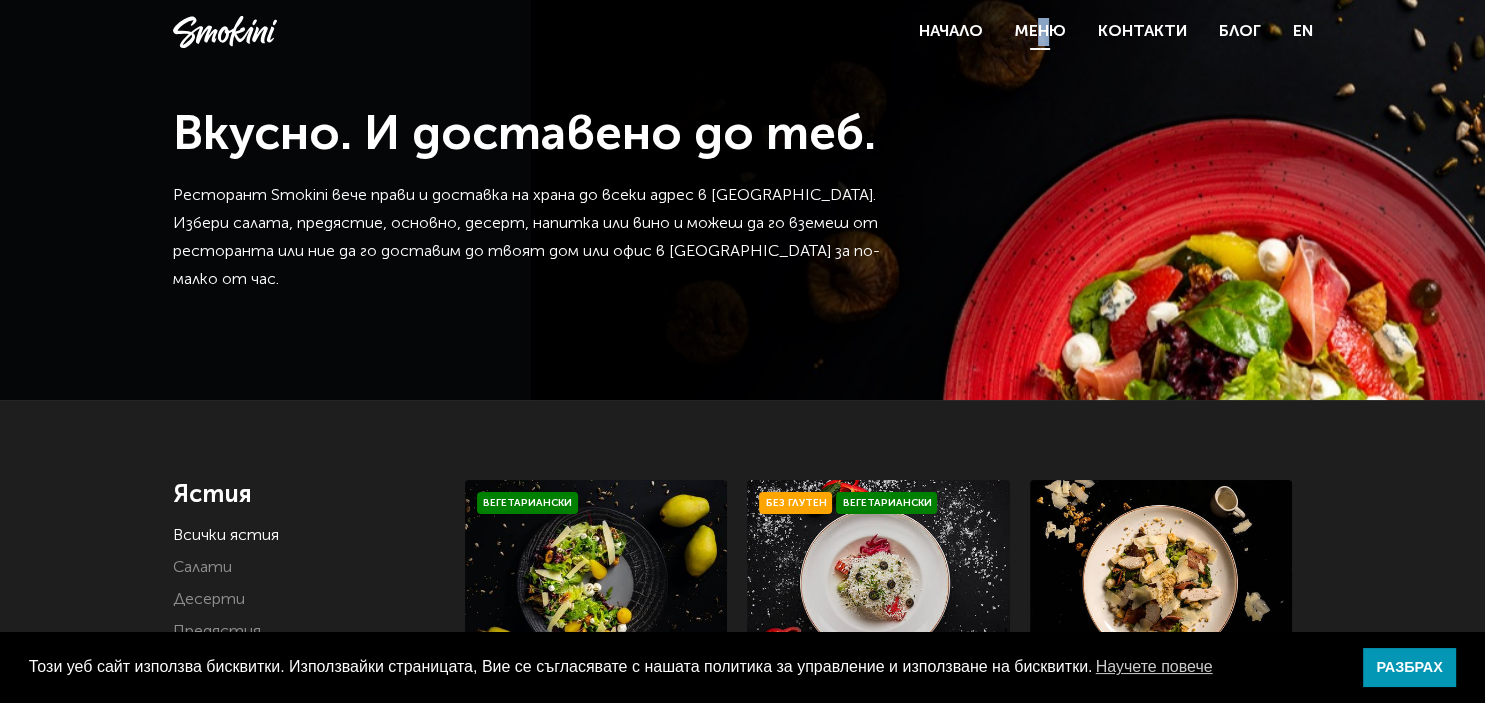 drag, startPoint x: 1046, startPoint y: 46, endPoint x: 1035, endPoint y: 35, distance: 15.556349 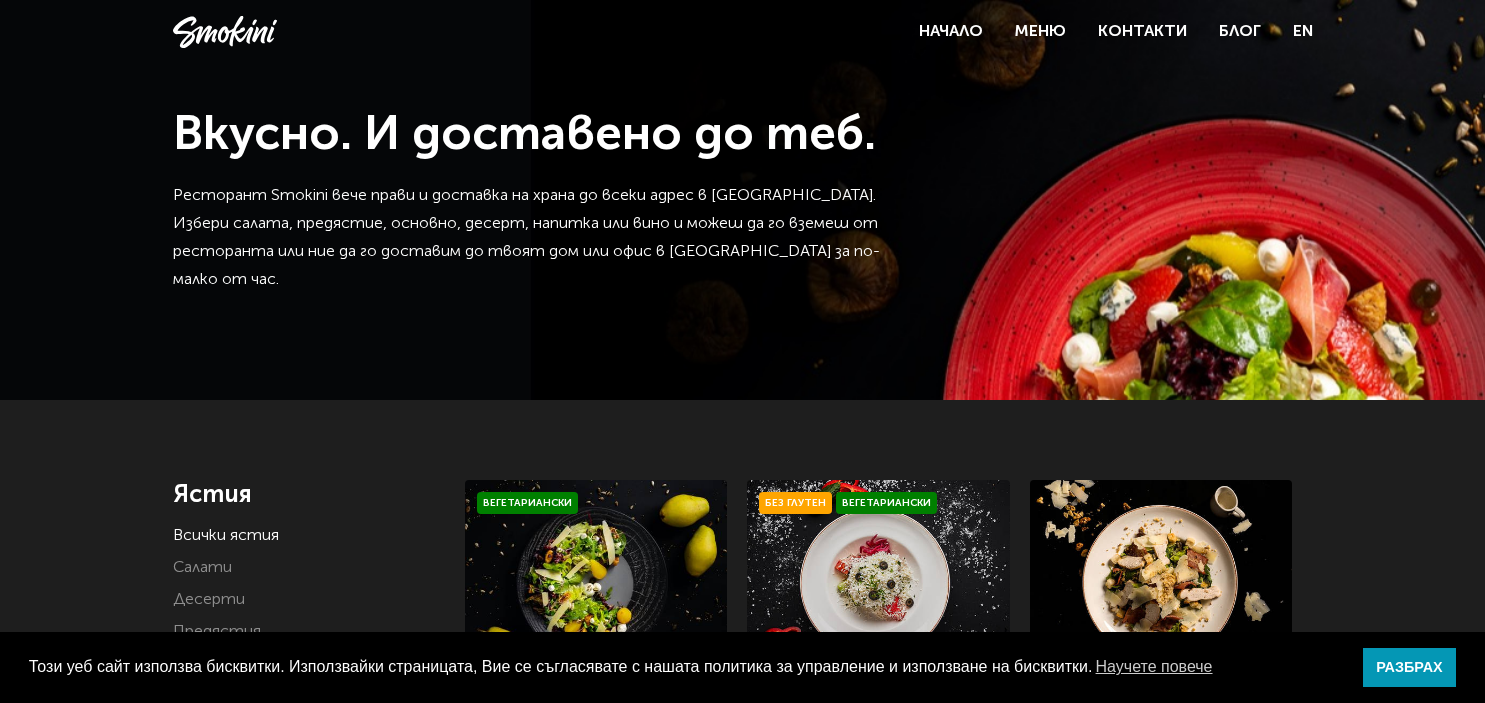 scroll, scrollTop: 0, scrollLeft: 0, axis: both 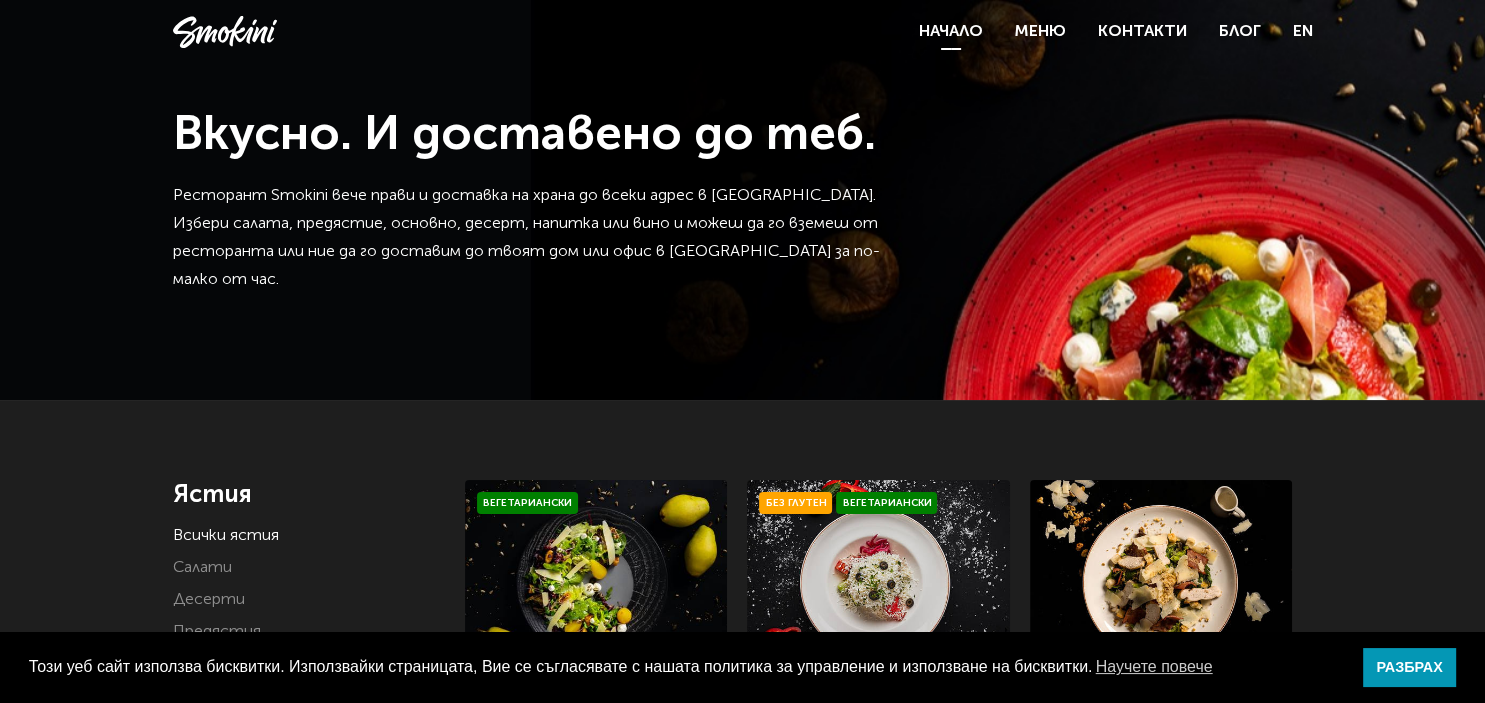 click on "Начало" at bounding box center [951, 32] 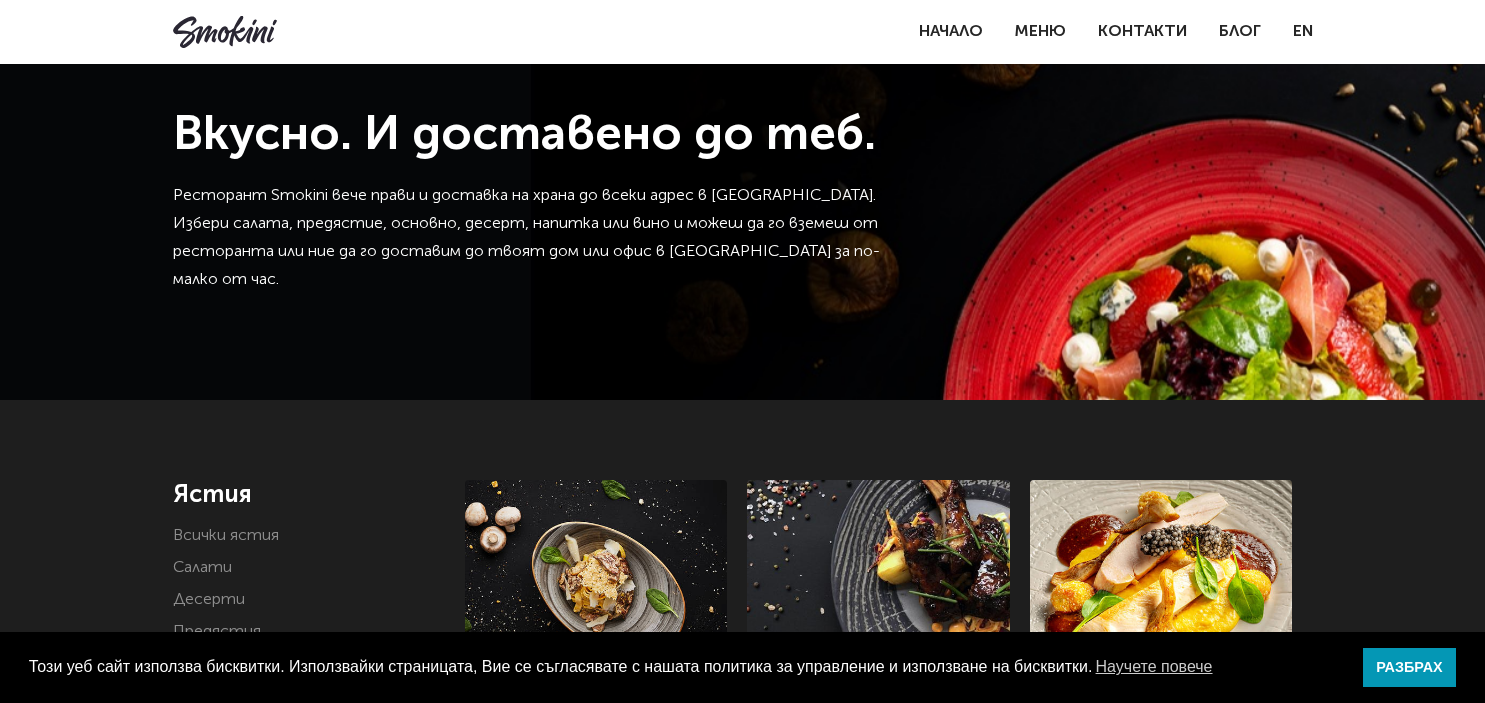 scroll, scrollTop: 122, scrollLeft: 0, axis: vertical 